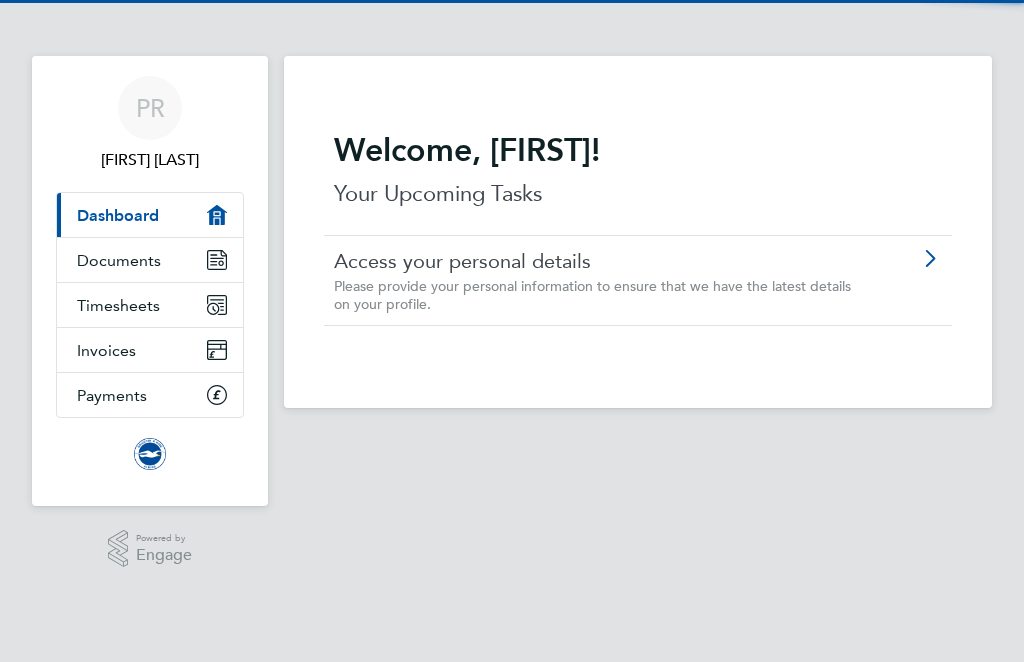 scroll, scrollTop: 0, scrollLeft: 0, axis: both 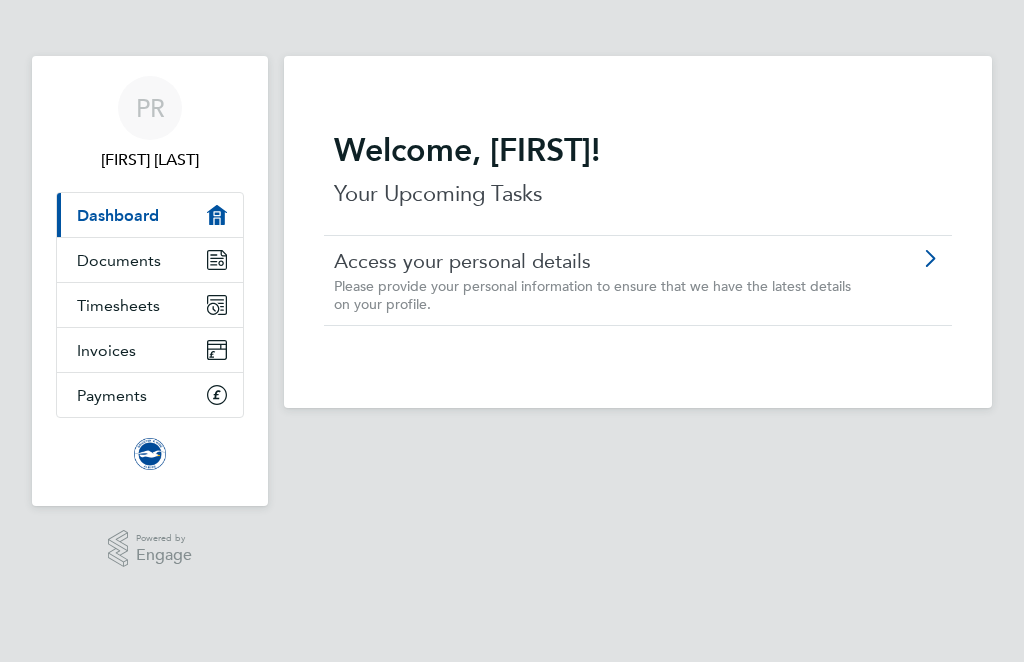 click 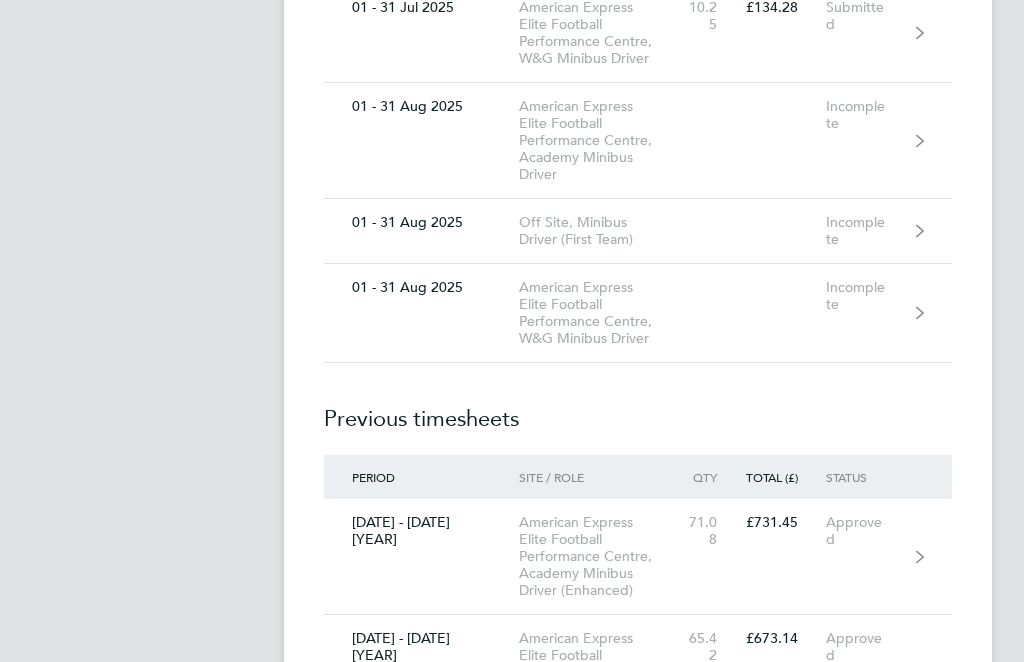 scroll, scrollTop: 5849, scrollLeft: 0, axis: vertical 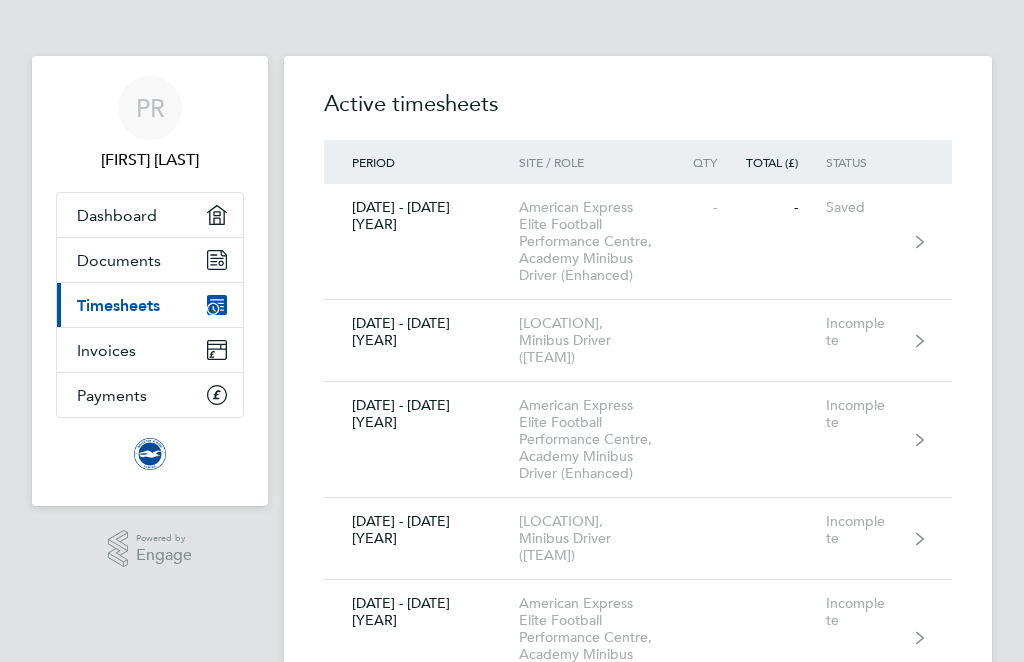 click on "[FIRST] [LAST] Applications: Dashboard Current page: Timesheets Invoices Payments Powered by Engage Active timesheets Period Site / Role Qty Total (£) Status [DATE] - [DATE] [YEAR] American Express Elite Football Performance Centre, Academy Minibus Driver (Enhanced) - - Saved [DATE] - [DATE] [YEAR] American Express Community Stadium, Minibus Driver (First Team) Incomplete [DATE] - [DATE] [YEAR] American Express Elite Football Performance Centre, Academy Minibus Driver (Enhanced) Incomplete [DATE] - [DATE] [YEAR] American Express Community Stadium, Minibus Driver (First Team) Incomplete [DATE] - [DATE] [YEAR] American Express Elite Football Performance Centre, Academy Minibus Driver (Enhanced) Incomplete" at bounding box center (512, 8453) 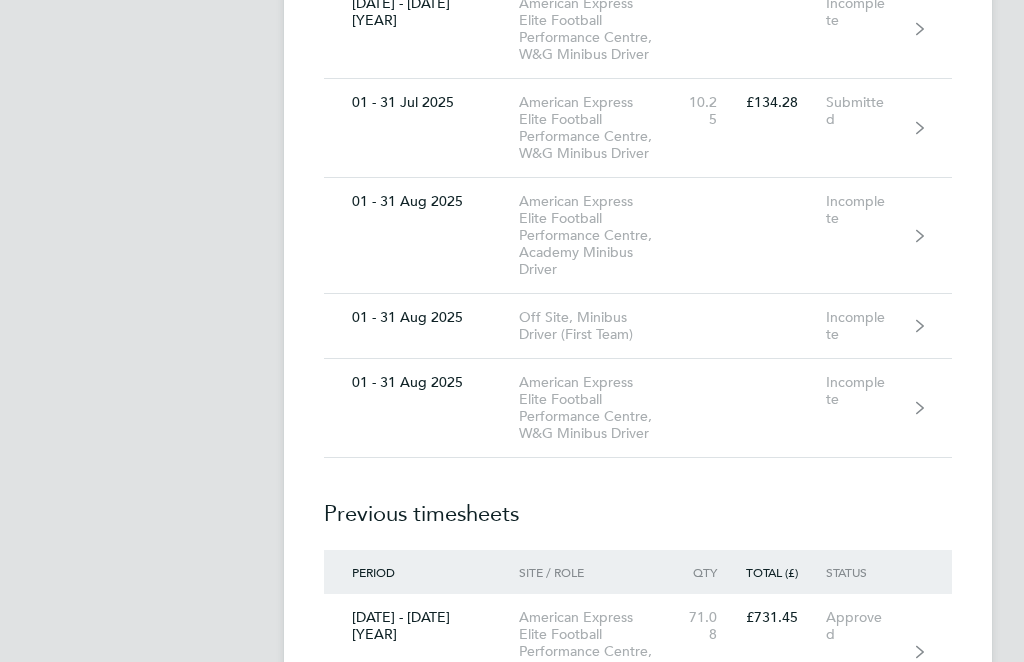 scroll, scrollTop: 5754, scrollLeft: 0, axis: vertical 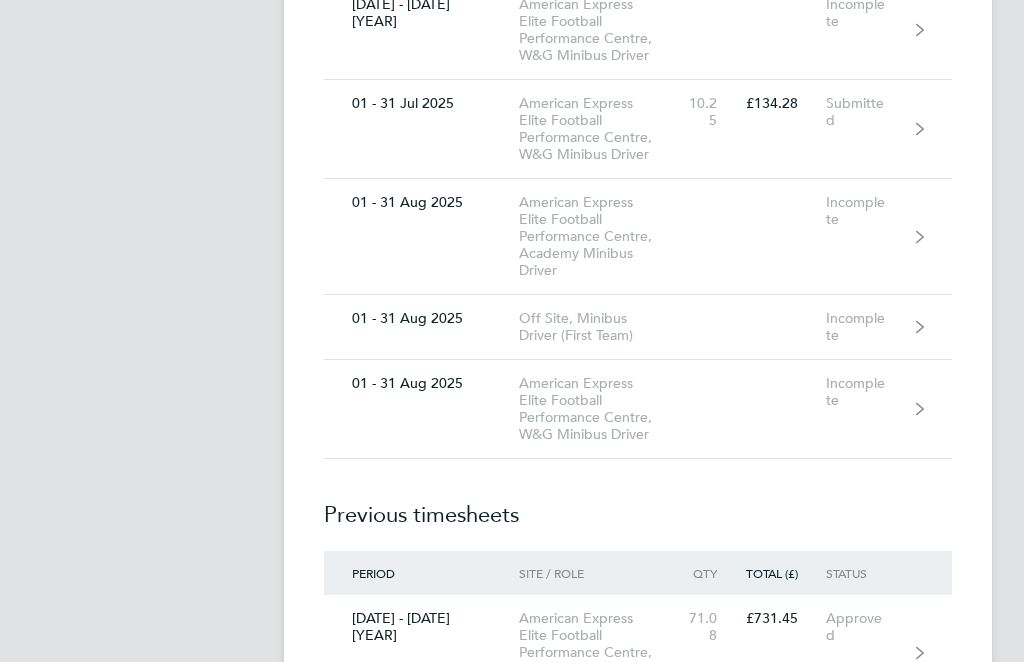 click on "[DATE] - [DATE] [YEAR] American Express Elite Football Performance Centre, Academy Minibus Driver Incomplete" 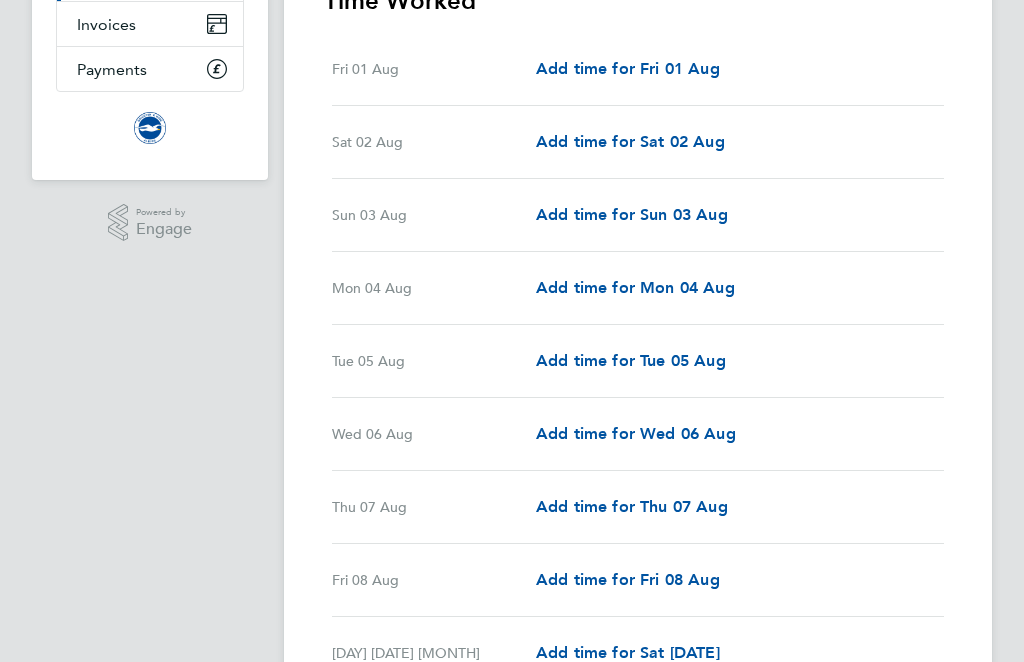 scroll, scrollTop: 326, scrollLeft: 0, axis: vertical 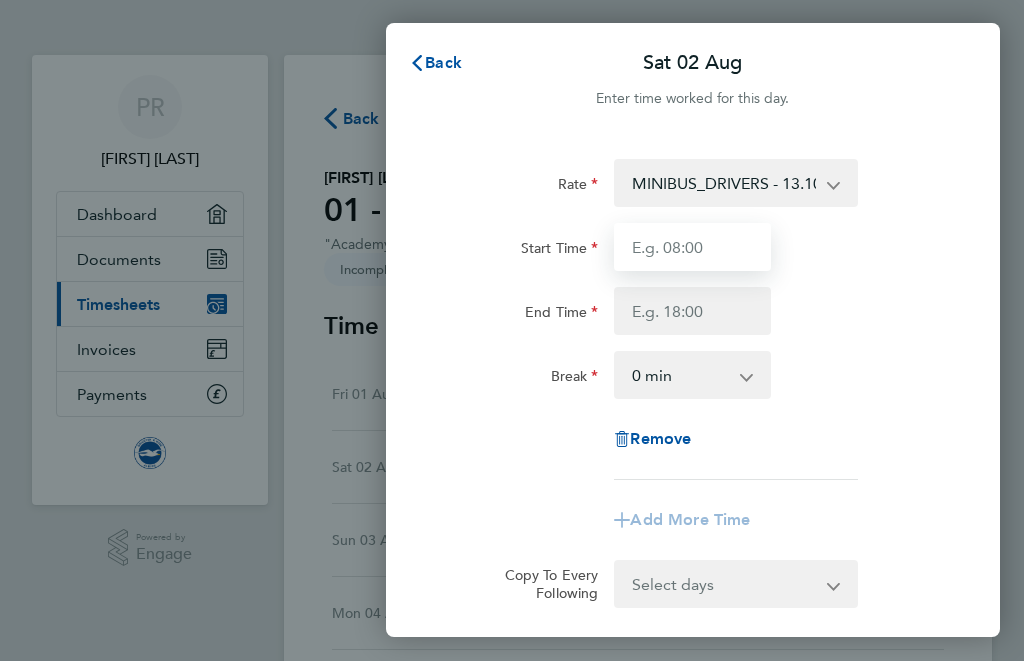 click on "Start Time" at bounding box center (692, 248) 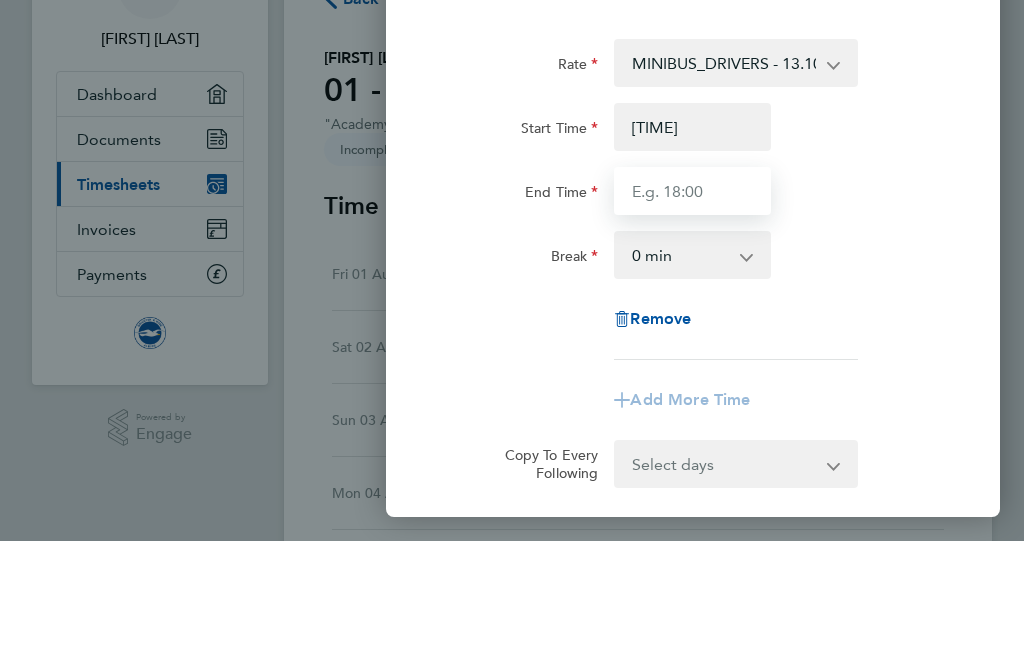 click on "End Time" at bounding box center [692, 312] 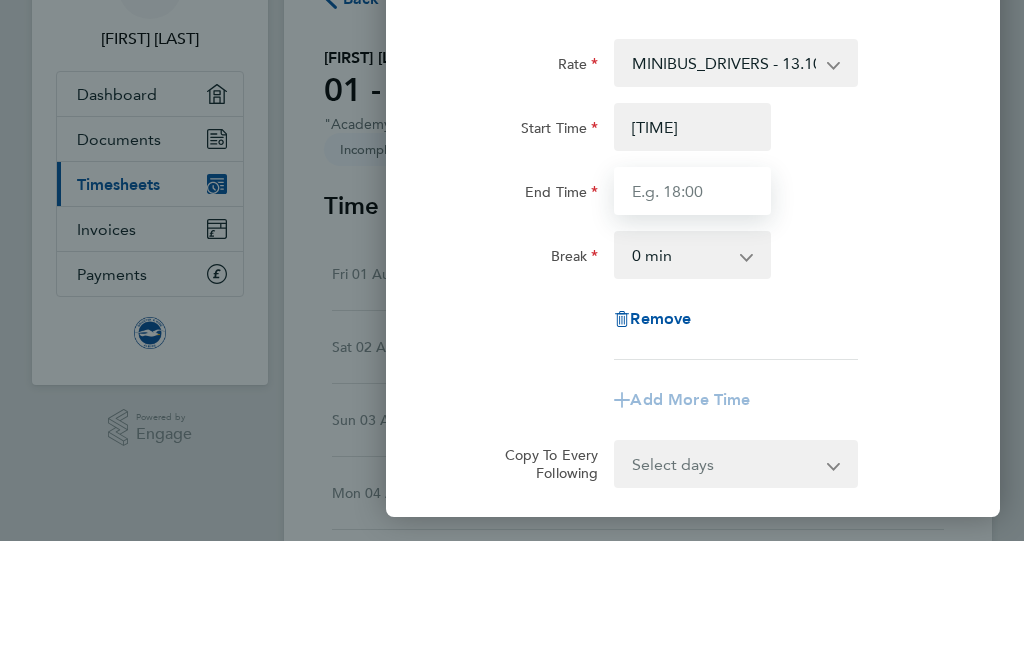 type on "09:30" 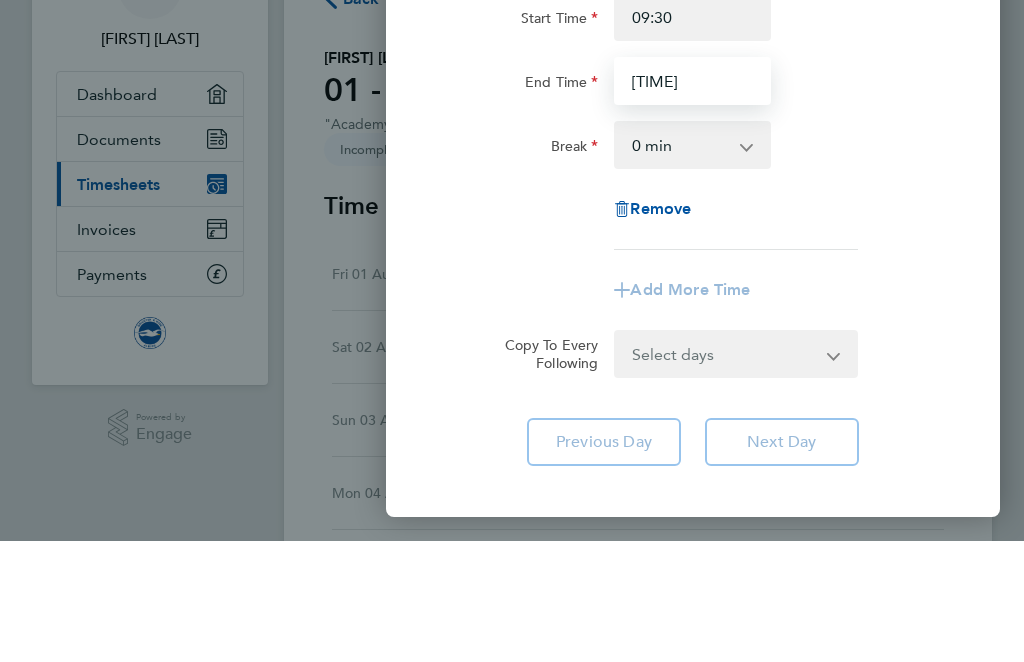 scroll, scrollTop: 114, scrollLeft: 0, axis: vertical 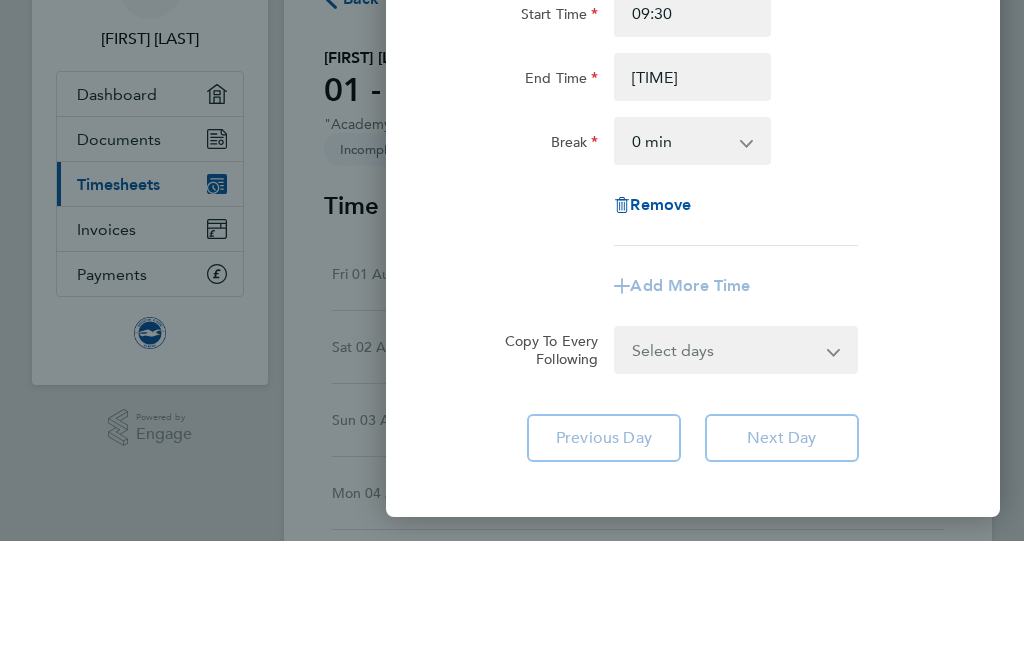 click on "0 min   15 min   30 min   45 min   60 min   75 min   90 min" at bounding box center [680, 262] 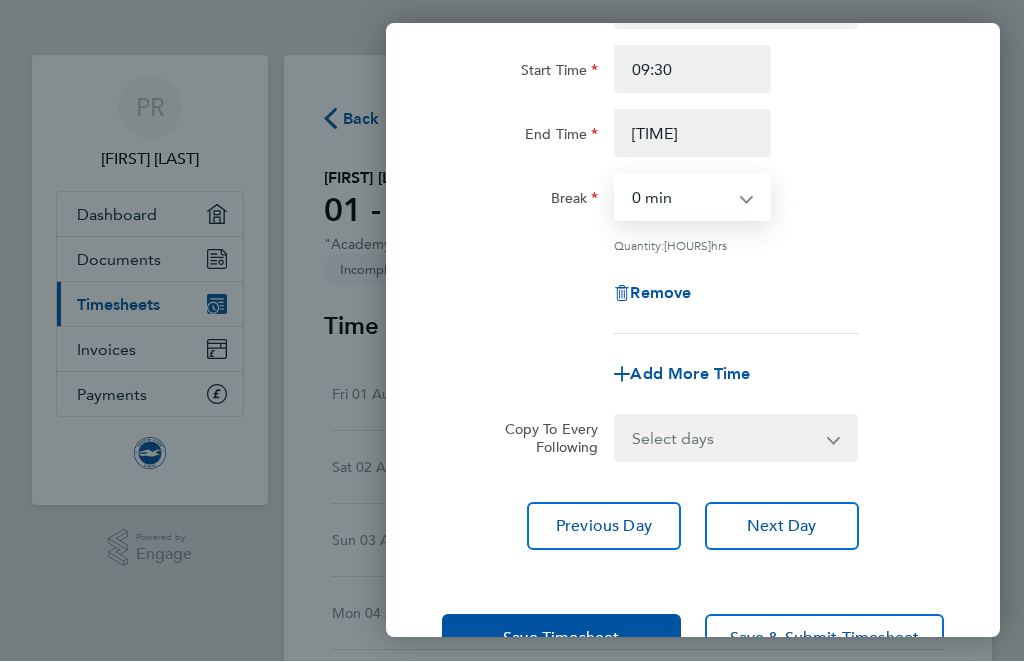 scroll, scrollTop: 177, scrollLeft: 0, axis: vertical 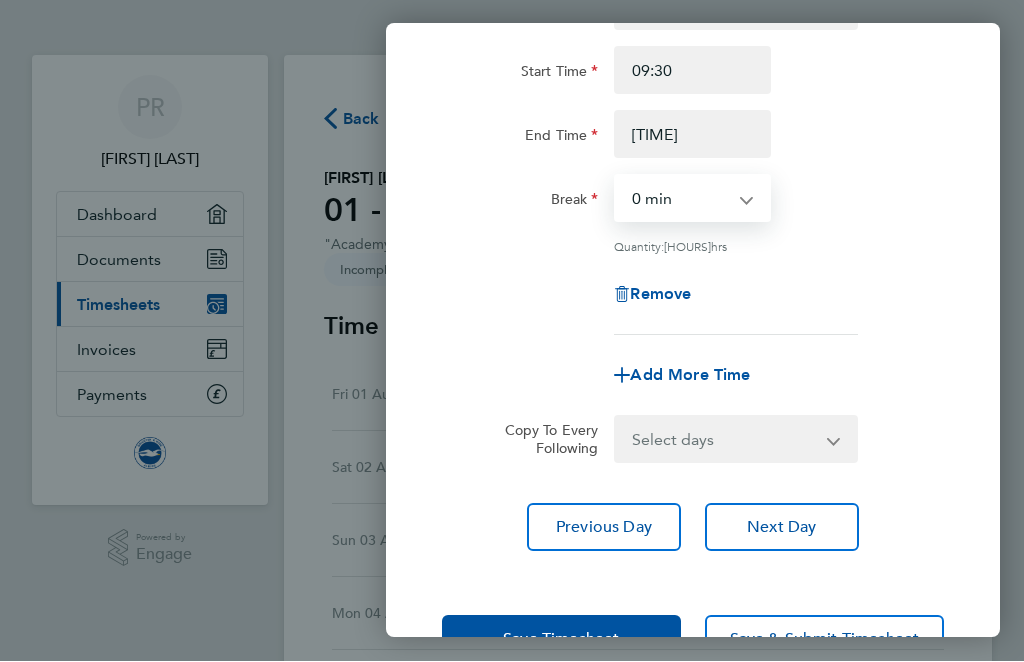 click on "Save Timesheet" 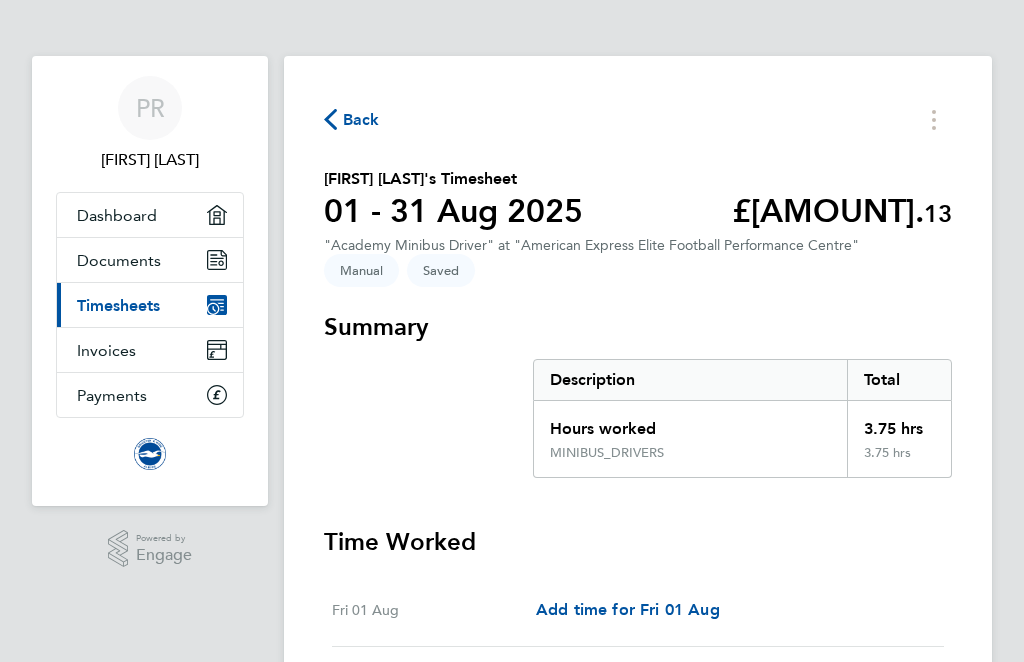 click on "Back" 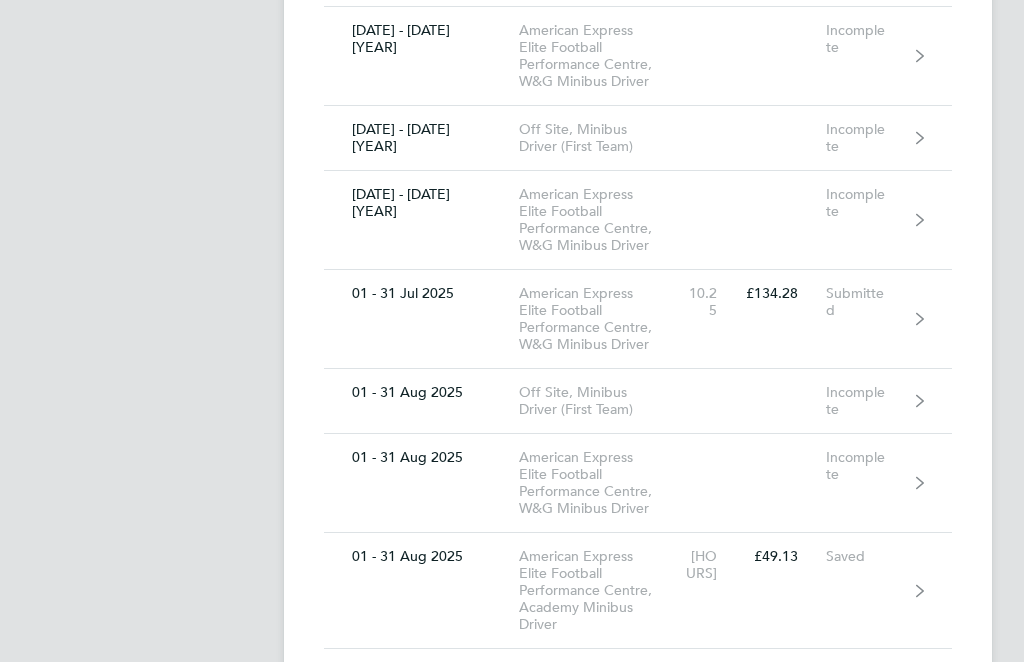 scroll, scrollTop: 5561, scrollLeft: 0, axis: vertical 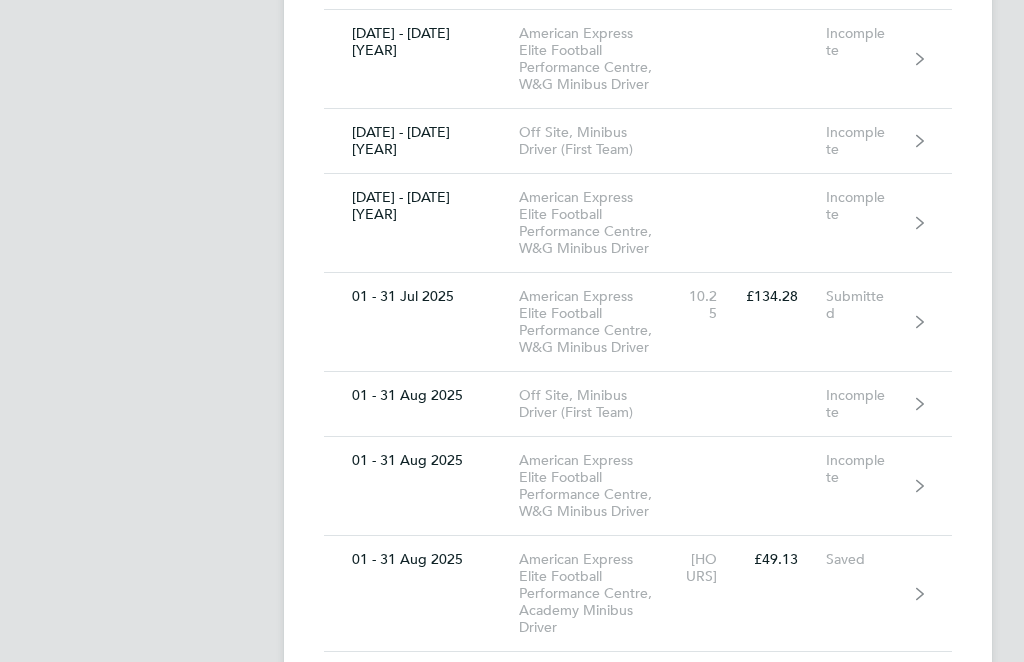 click on "[DATE] - [DATE] [YEAR] American Express Elite Football Performance Centre, W&G Minibus Driver [HOURS] £[AMOUNT] Submitted" 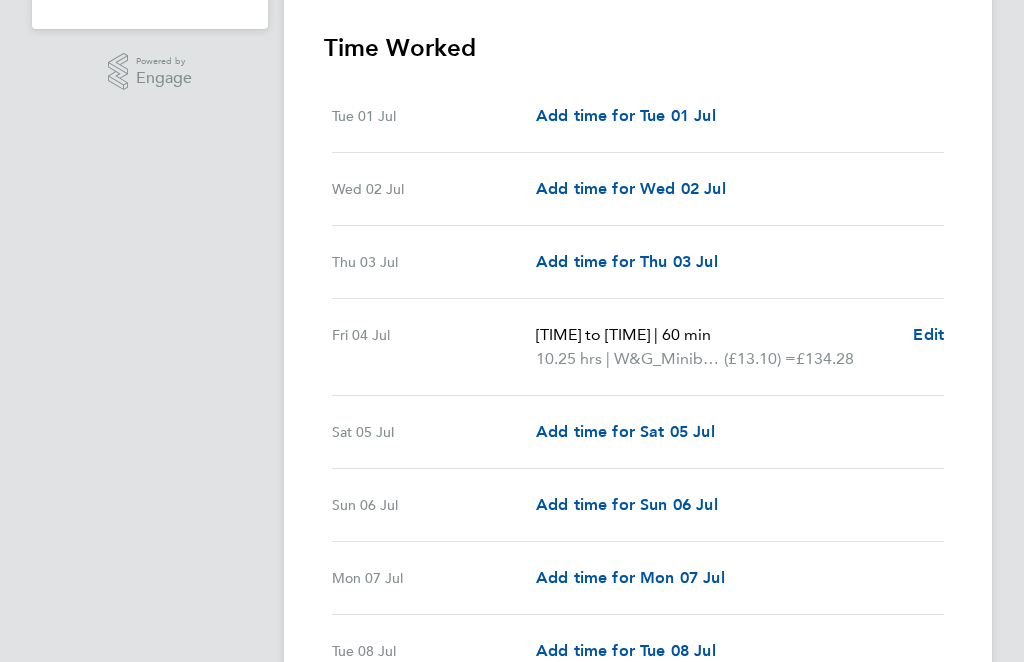 scroll, scrollTop: 478, scrollLeft: 0, axis: vertical 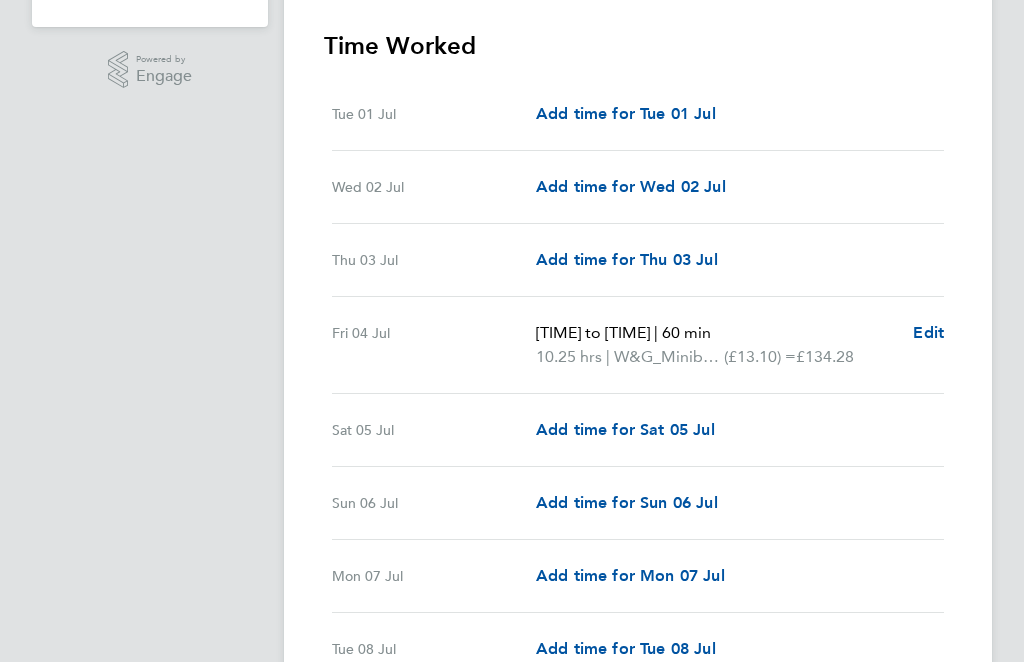 click on "[HOURS] hrs | W&G_Minibus_Driving (£[AMOUNT]) = £[AMOUNT]" at bounding box center [716, 358] 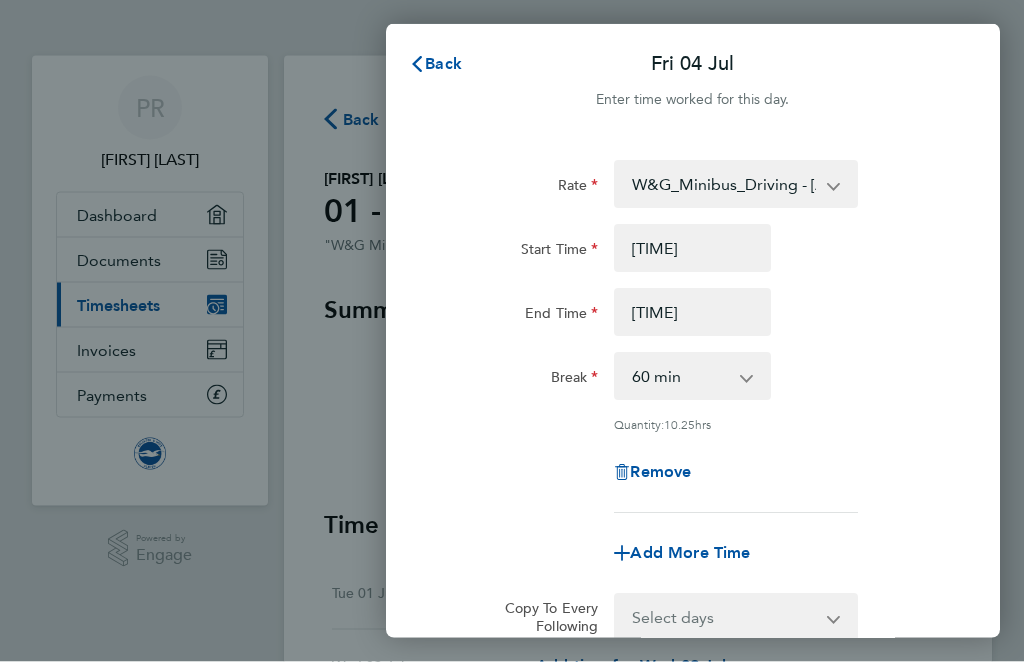 scroll, scrollTop: 0, scrollLeft: 0, axis: both 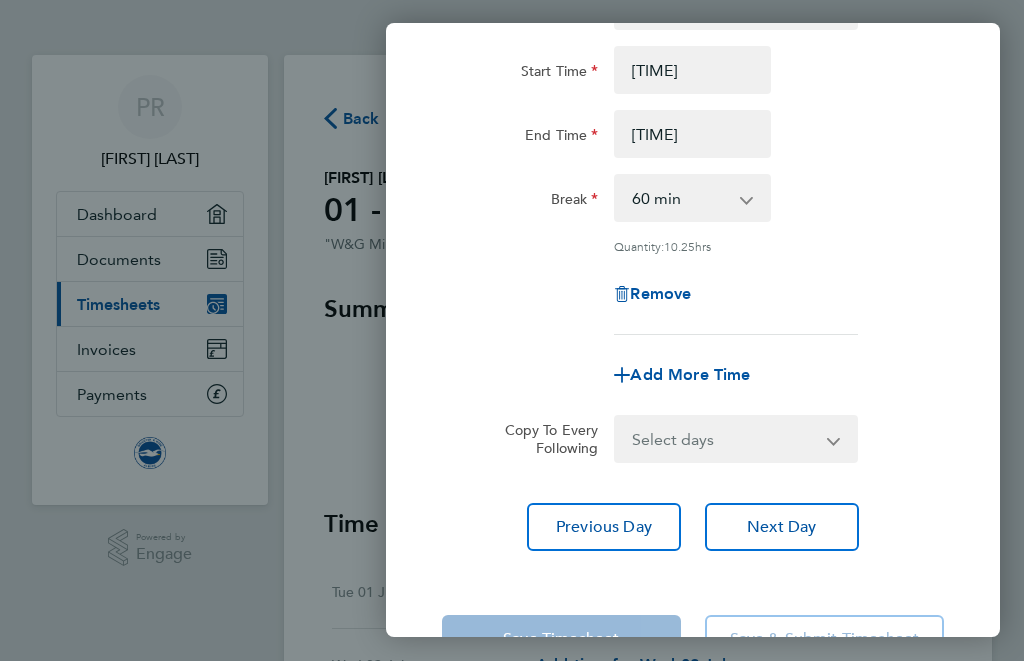 click on "Save & Submit Timesheet" 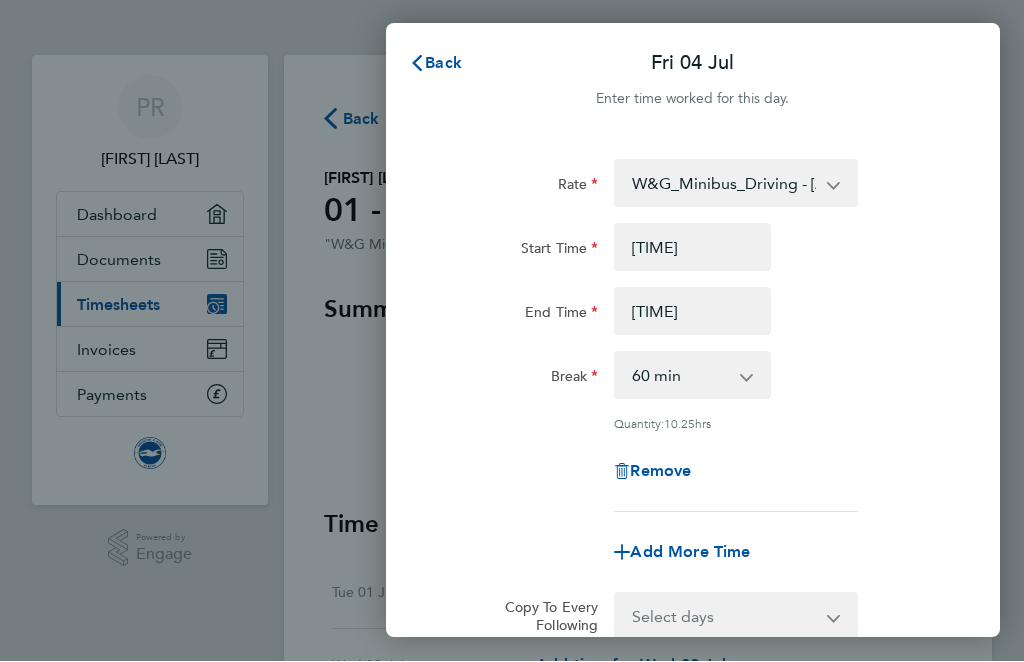 scroll, scrollTop: 0, scrollLeft: 0, axis: both 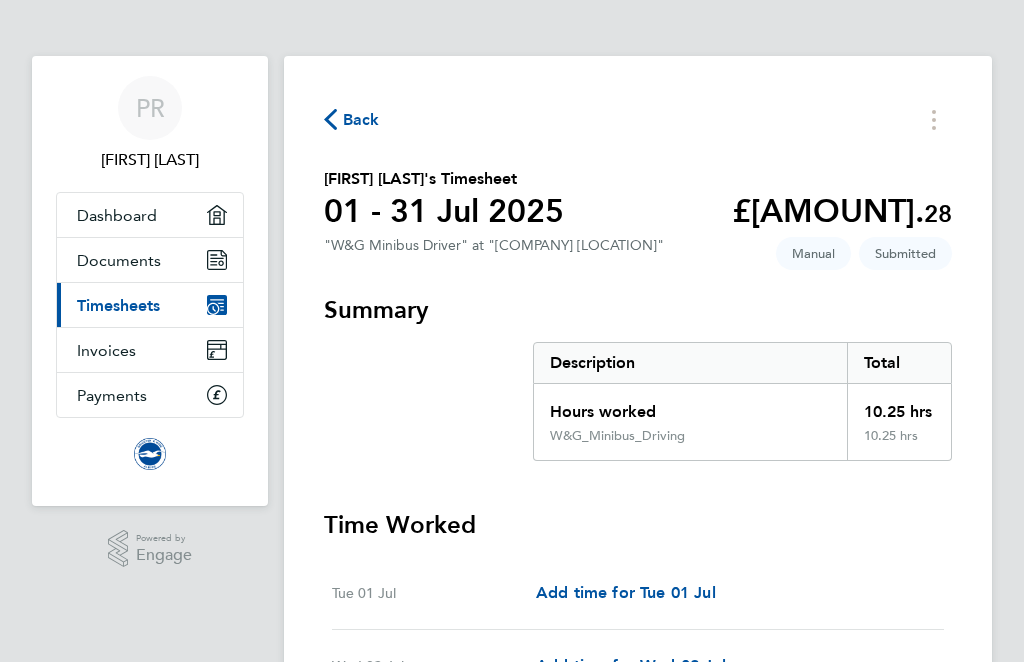 click on "Back" 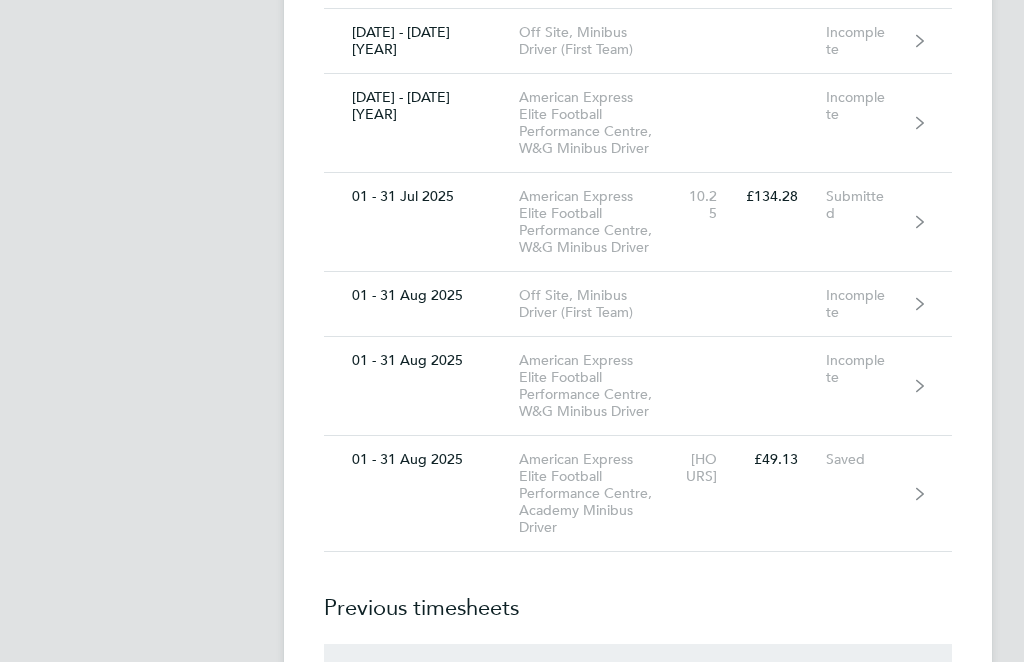 scroll, scrollTop: 5649, scrollLeft: 0, axis: vertical 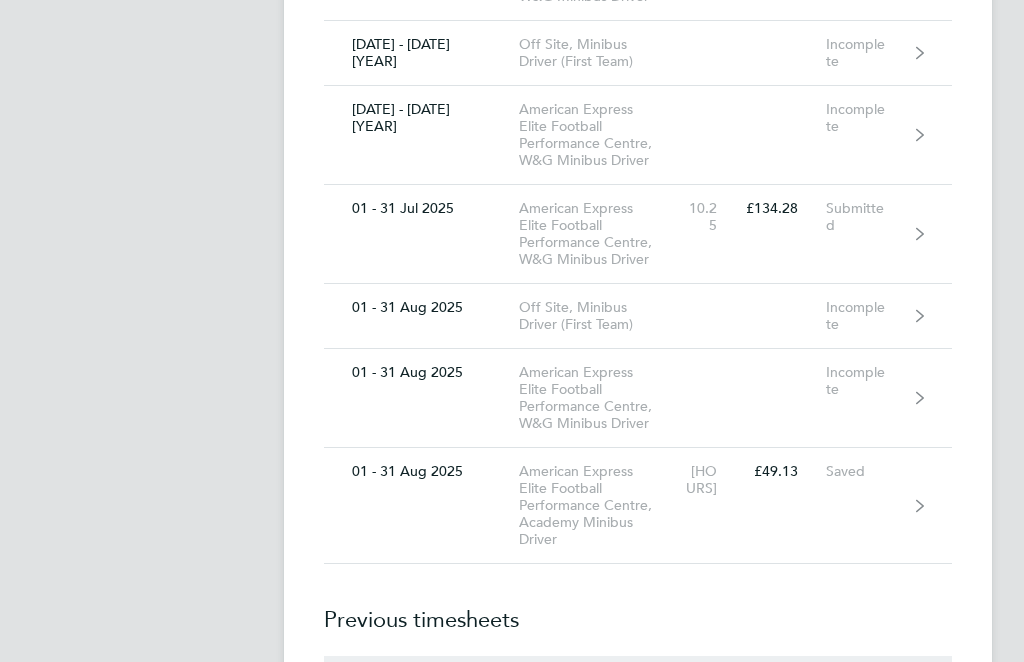 click on "Submitted" 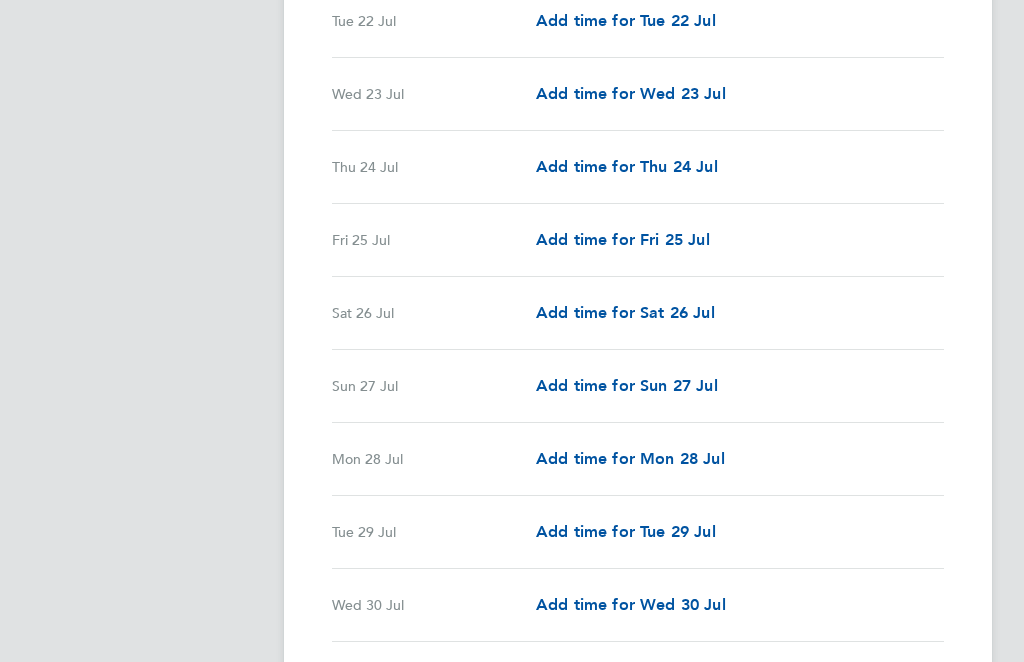 scroll, scrollTop: 2216, scrollLeft: 0, axis: vertical 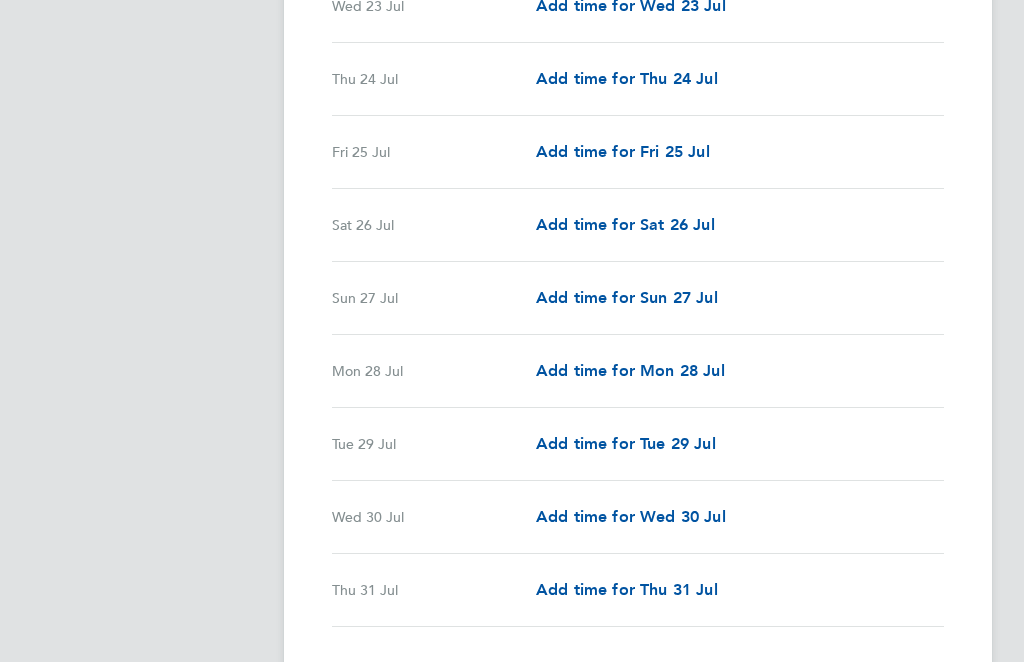 click on "Tue [DATE] Add time for Tue [DATE] Add time for Tue [DATE] Wed [DATE] Add time for Wed [DATE] Add time for Wed [DATE] Thu [DATE] Add time for Thu [DATE] Add time for Thu [DATE] Fri [DATE] [TIME] to [TIME] | [MINUTES] min [HOURS] hrs | W&G_Minibus_Driving (£[AMOUNT]) = £[AMOUNT] Edit Sat [DATE] Add time for Sat [DATE] Add time for Sat [DATE] Sun [DATE] Add time for Sun [DATE] Add time for Sun [DATE] Mon [DATE] Add time for Mon [DATE] Add time for Mon [DATE] Tue [DATE] Add time for Tue [DATE] Add time for Tue [DATE] Wed [DATE] Add time for Wed [DATE] Add time for Wed [DATE] Thu [DATE] Add time for Thu [DATE] Add time for Thu [DATE] Fri [DATE] Add time for Fri [DATE] Add time for Fri [DATE] Sat [DATE] Add time for Sat [DATE] Add time for Sat [DATE] Sun [DATE] Add time for Sun [DATE] Add time for Sun [DATE] Mon [DATE] Add time for Mon [DATE] Add time for Mon [DATE] Tue [DATE] Add time for Tue [DATE] Add time for Tue [DATE]" 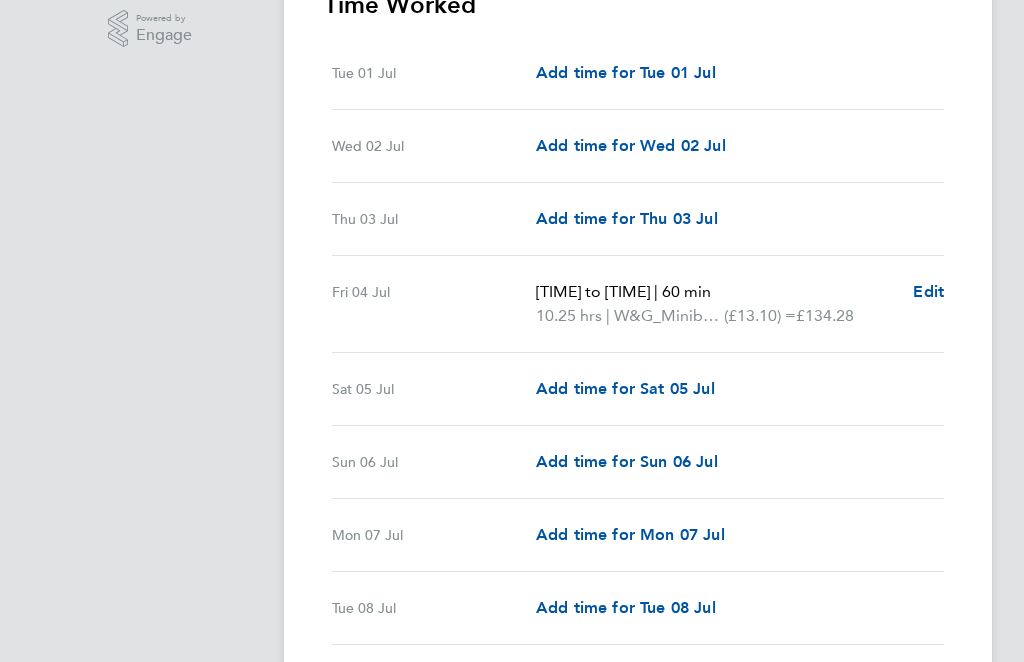 scroll, scrollTop: 521, scrollLeft: 0, axis: vertical 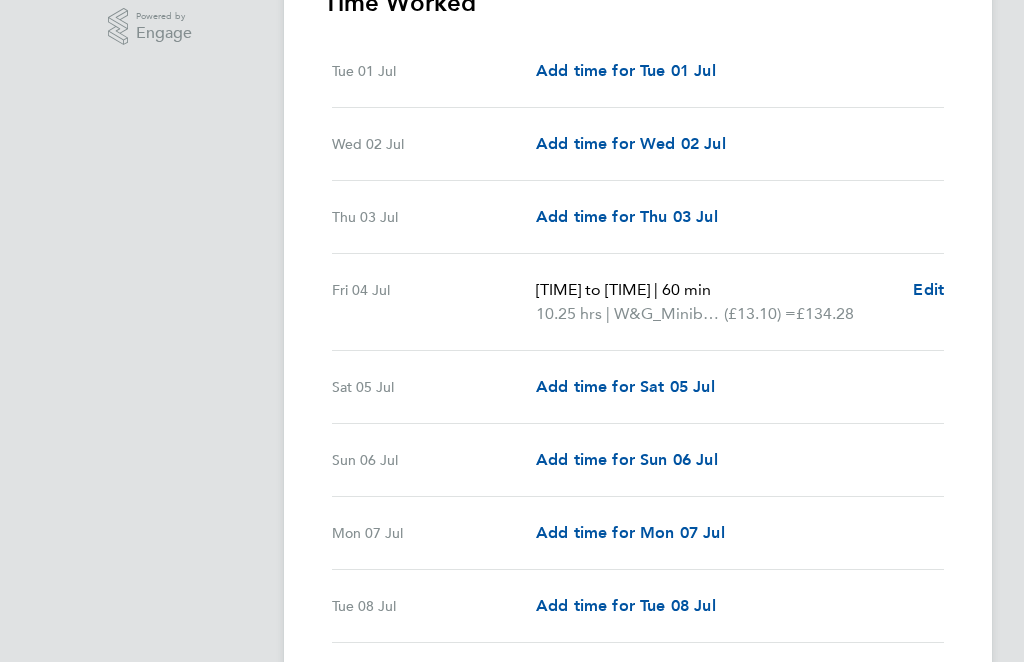click on "[HOURS] hrs | W&G_Minibus_Driving (£[AMOUNT]) = £[AMOUNT]" at bounding box center (716, 315) 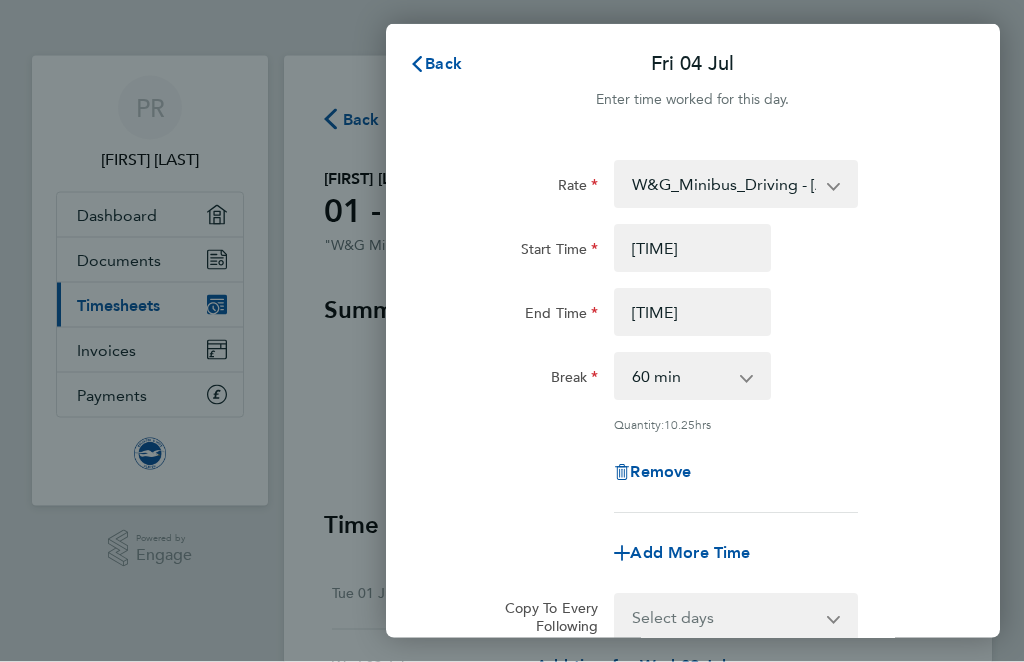 scroll, scrollTop: 0, scrollLeft: 0, axis: both 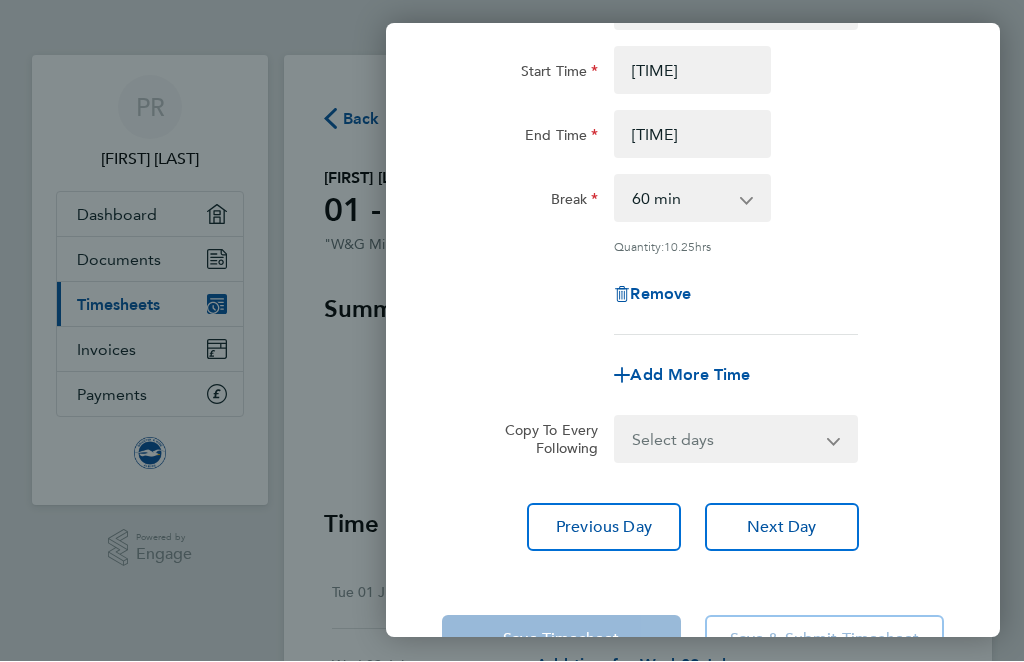 click on "Save Timesheet" 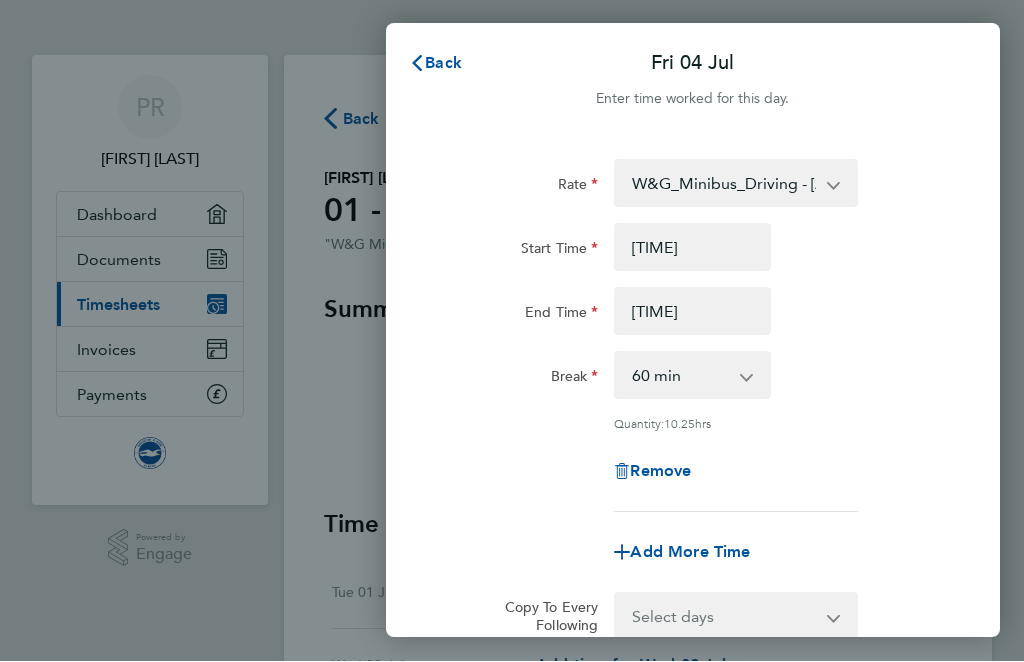 scroll, scrollTop: 0, scrollLeft: 0, axis: both 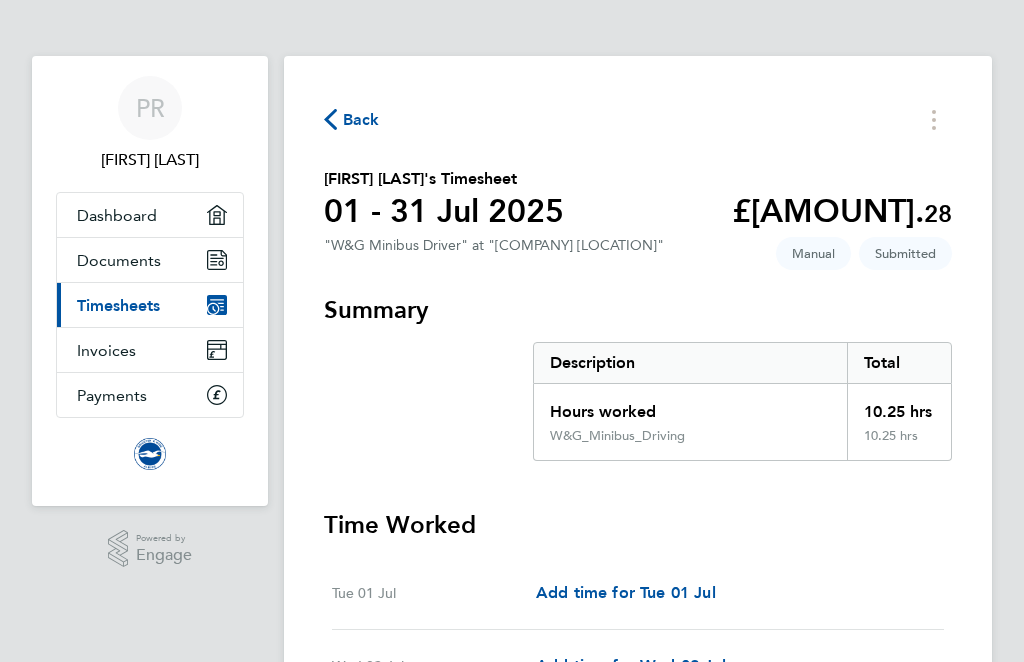 click on "Back" 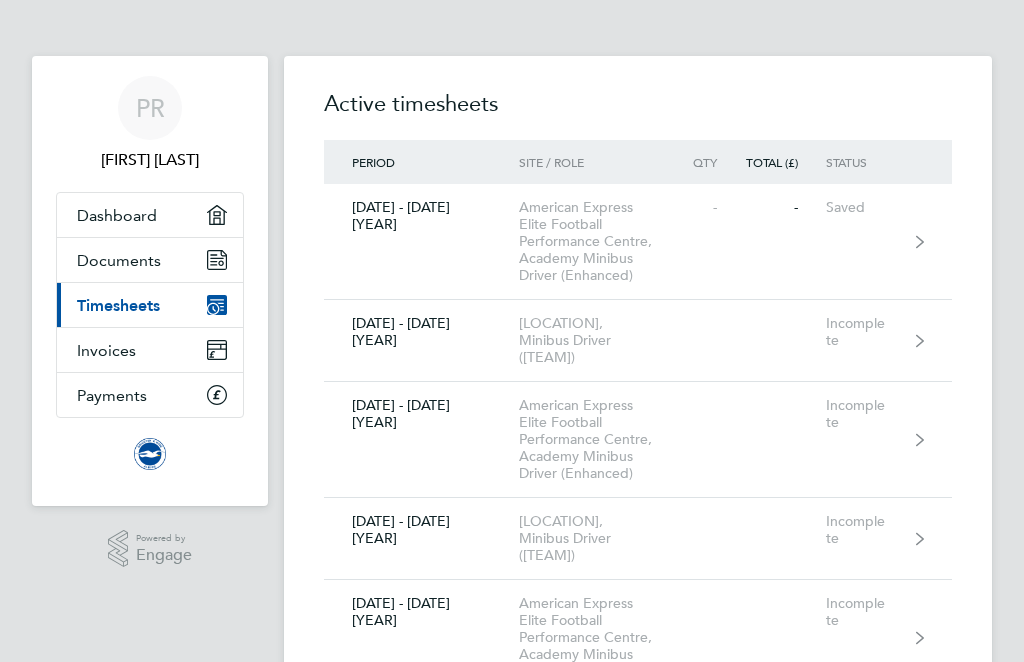 click on "PR" at bounding box center [150, 108] 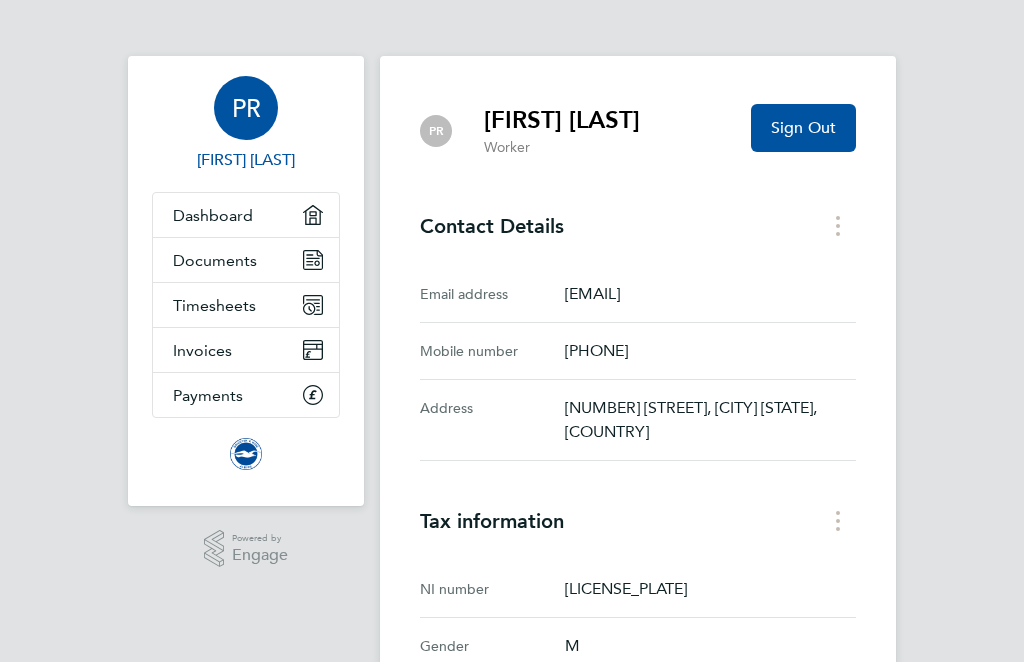 click on "Sign Out" at bounding box center (803, 128) 